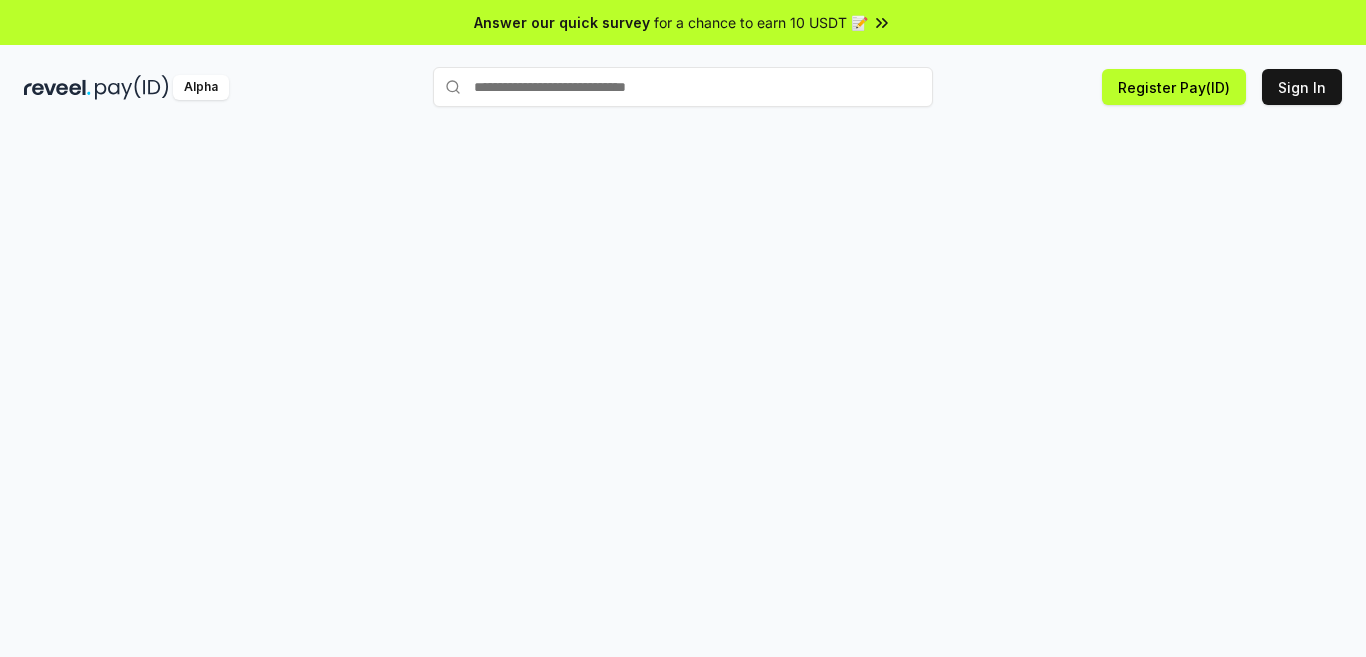 scroll, scrollTop: 0, scrollLeft: 0, axis: both 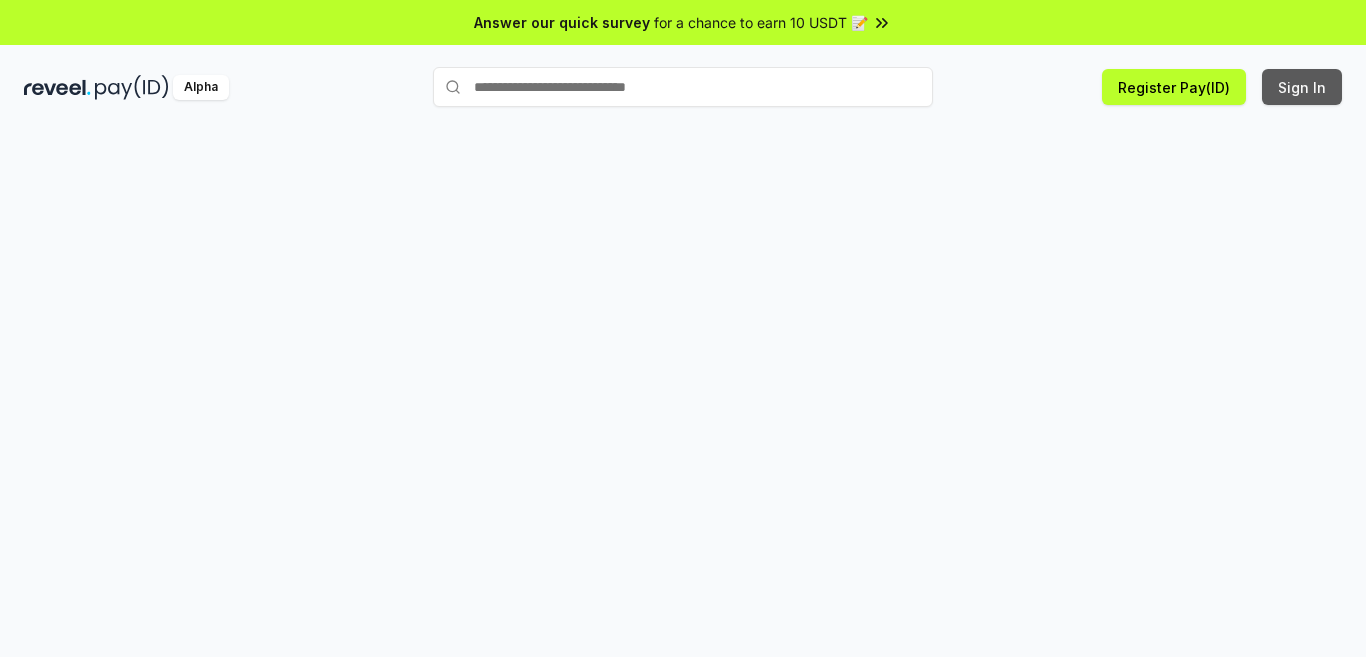 click on "Sign In" at bounding box center [1302, 87] 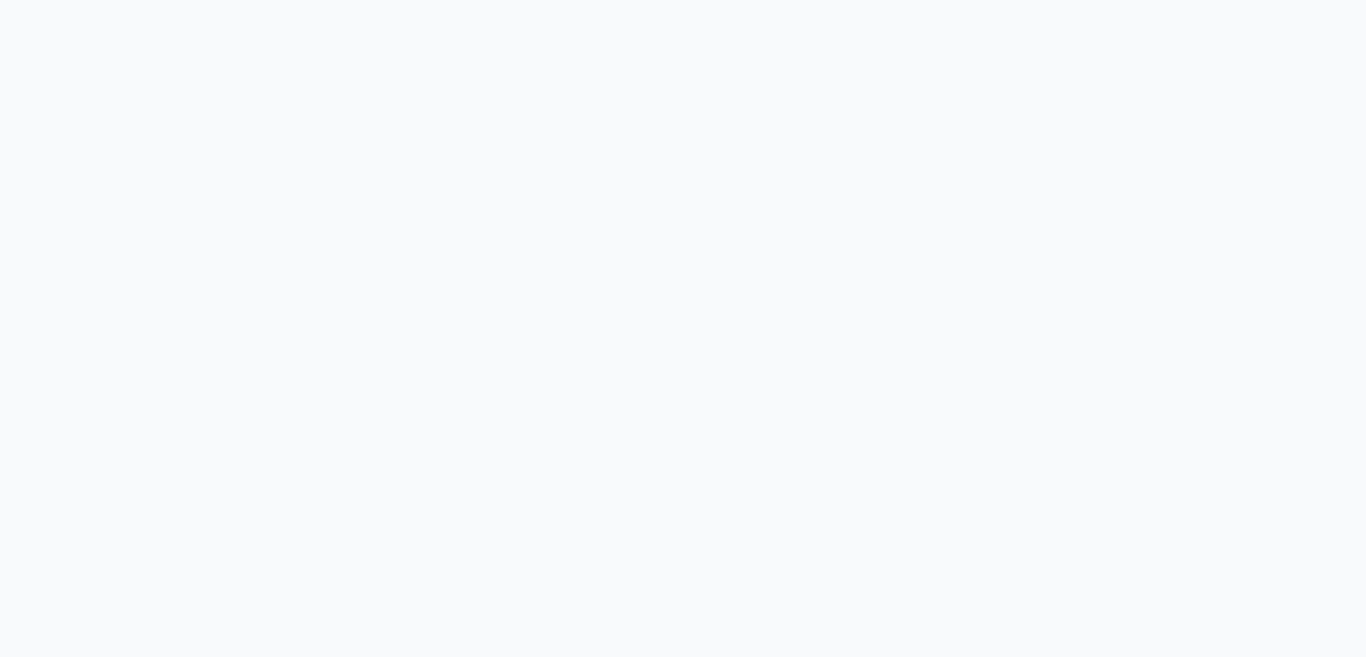 scroll, scrollTop: 0, scrollLeft: 0, axis: both 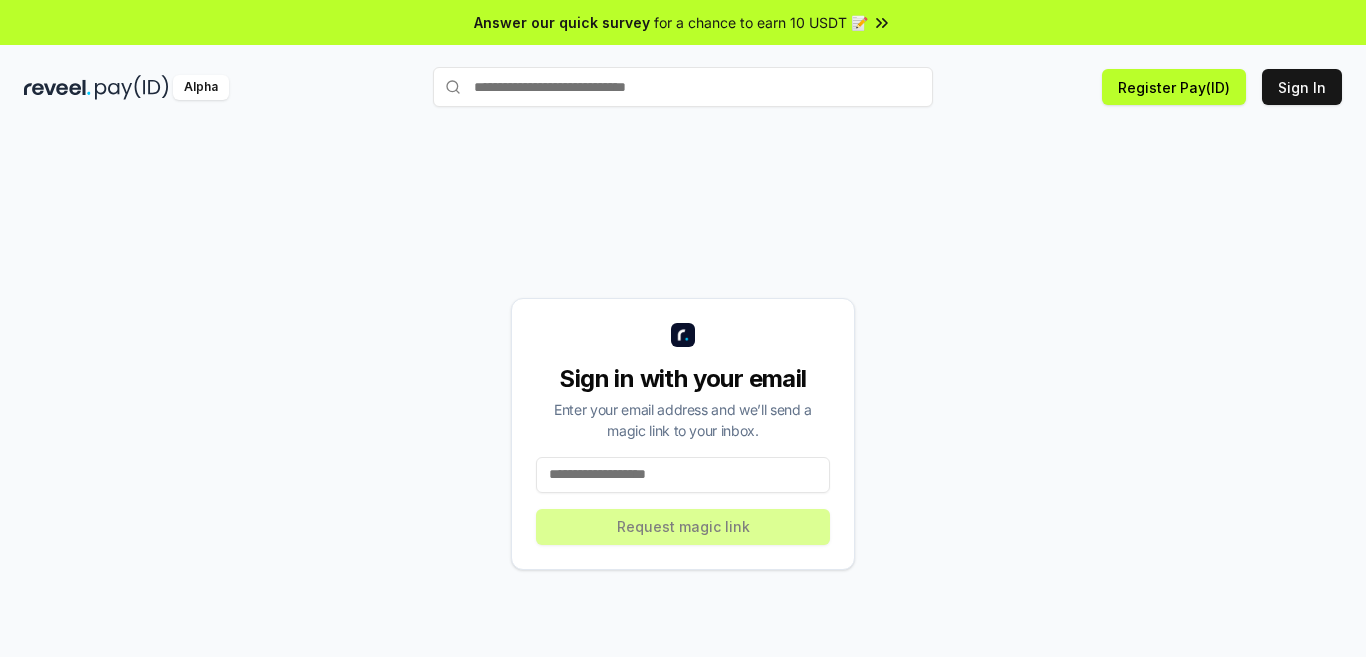 click at bounding box center (683, 475) 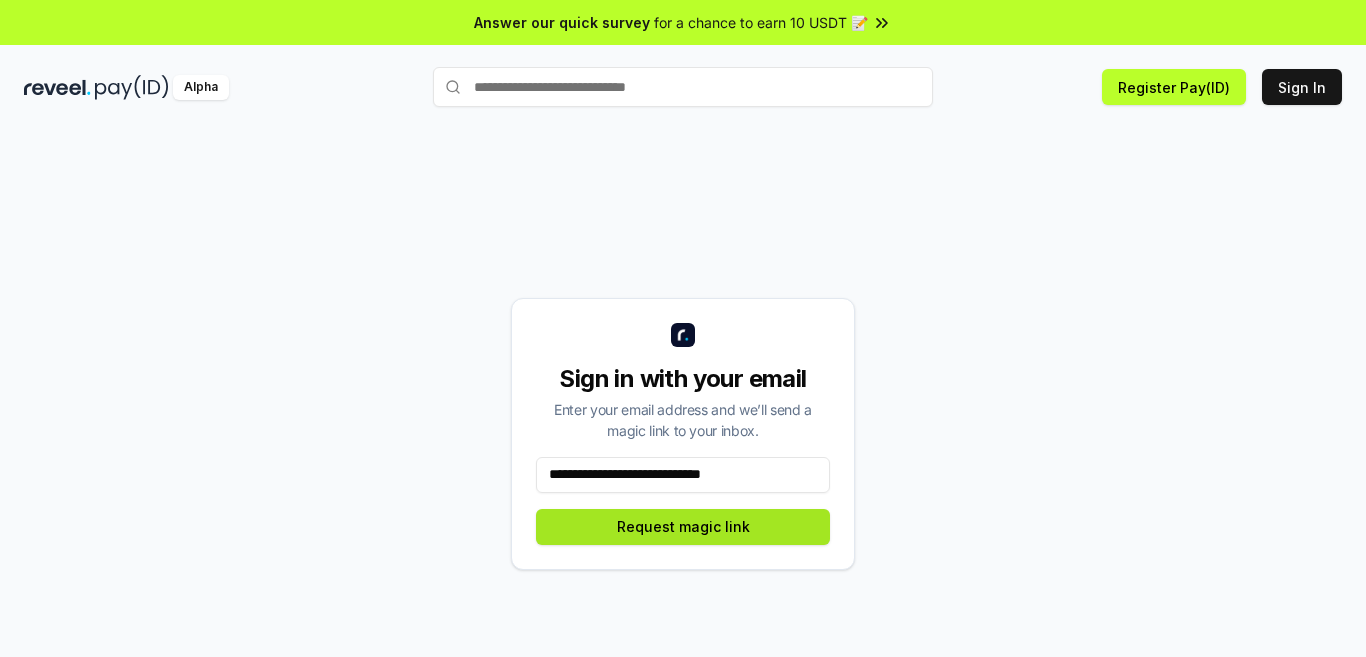 type on "**********" 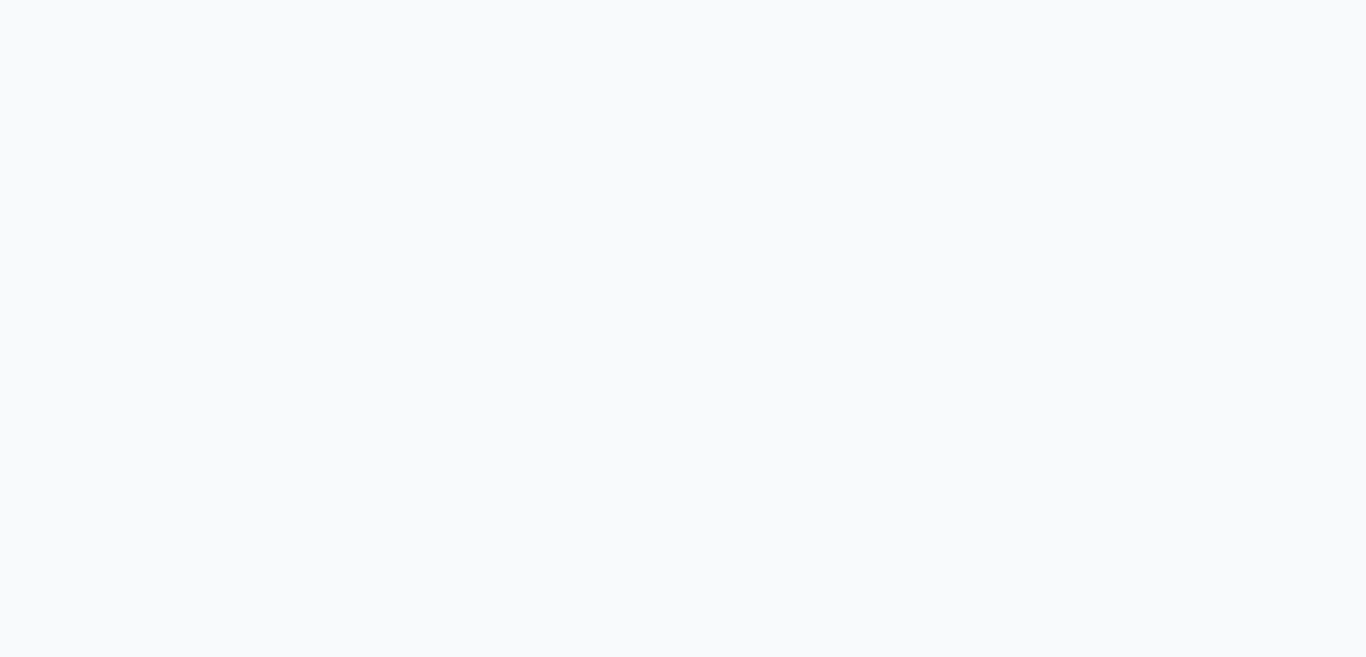scroll, scrollTop: 0, scrollLeft: 0, axis: both 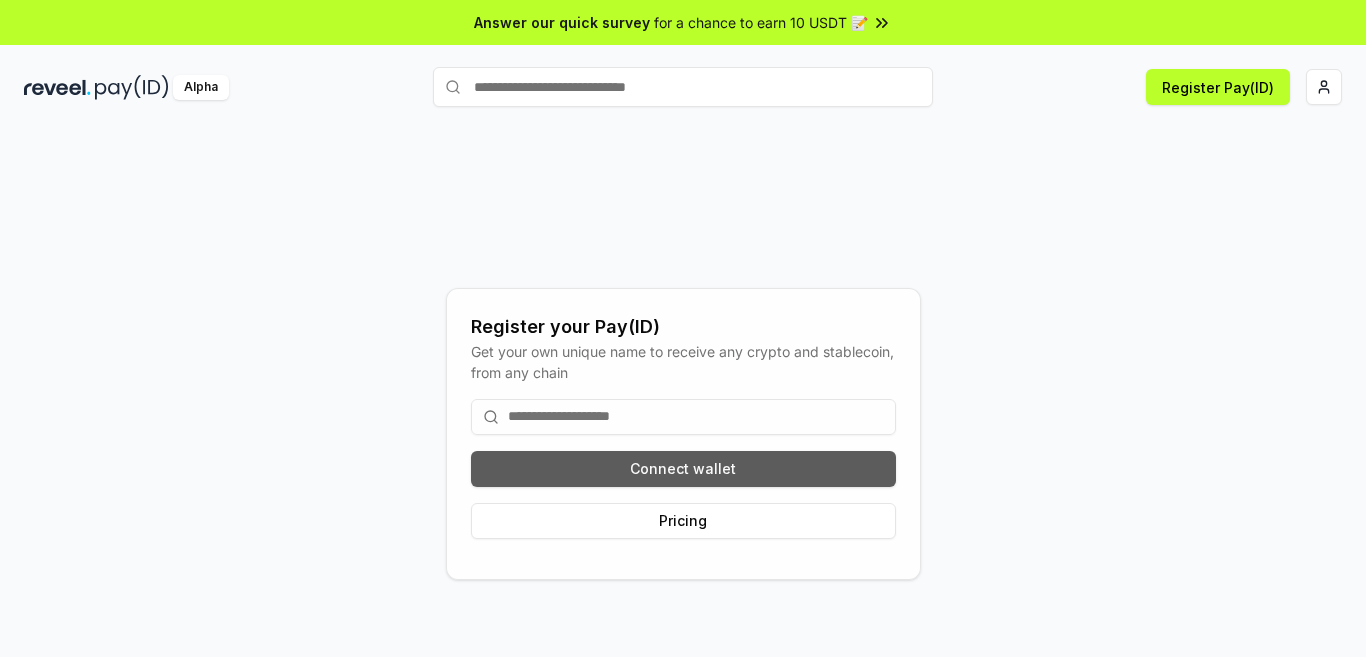 click on "Connect wallet" at bounding box center (683, 469) 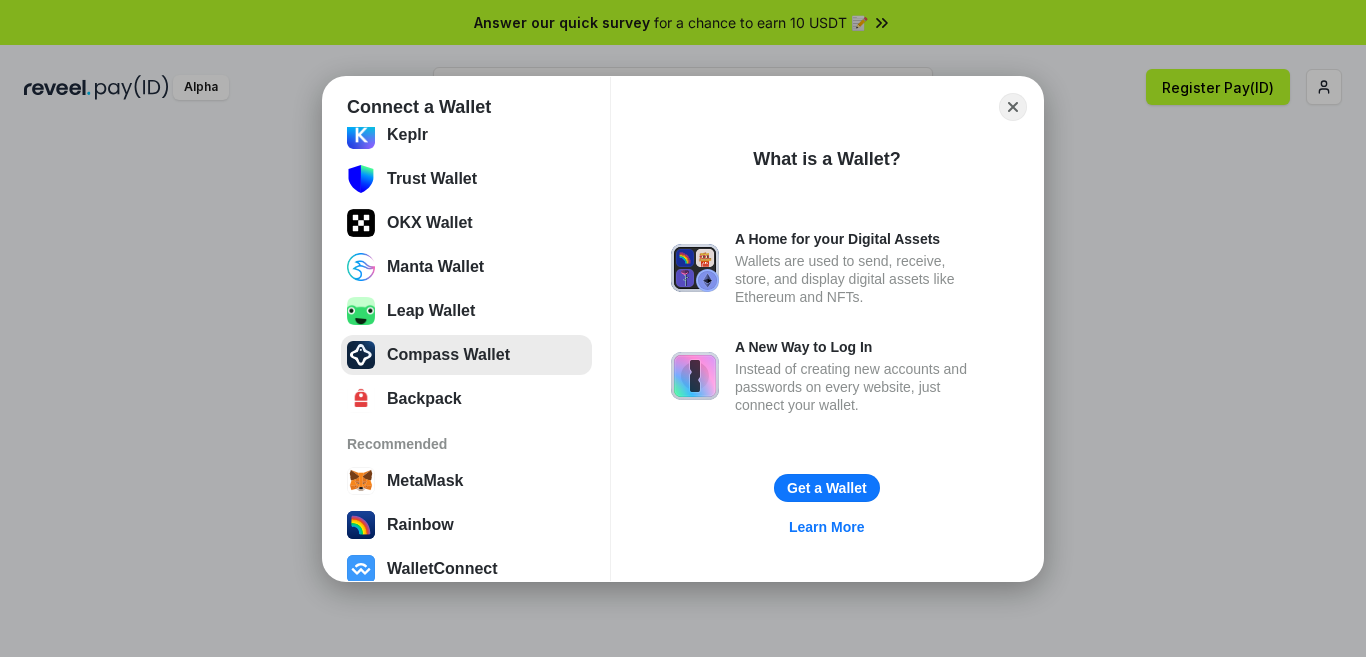 scroll, scrollTop: 256, scrollLeft: 0, axis: vertical 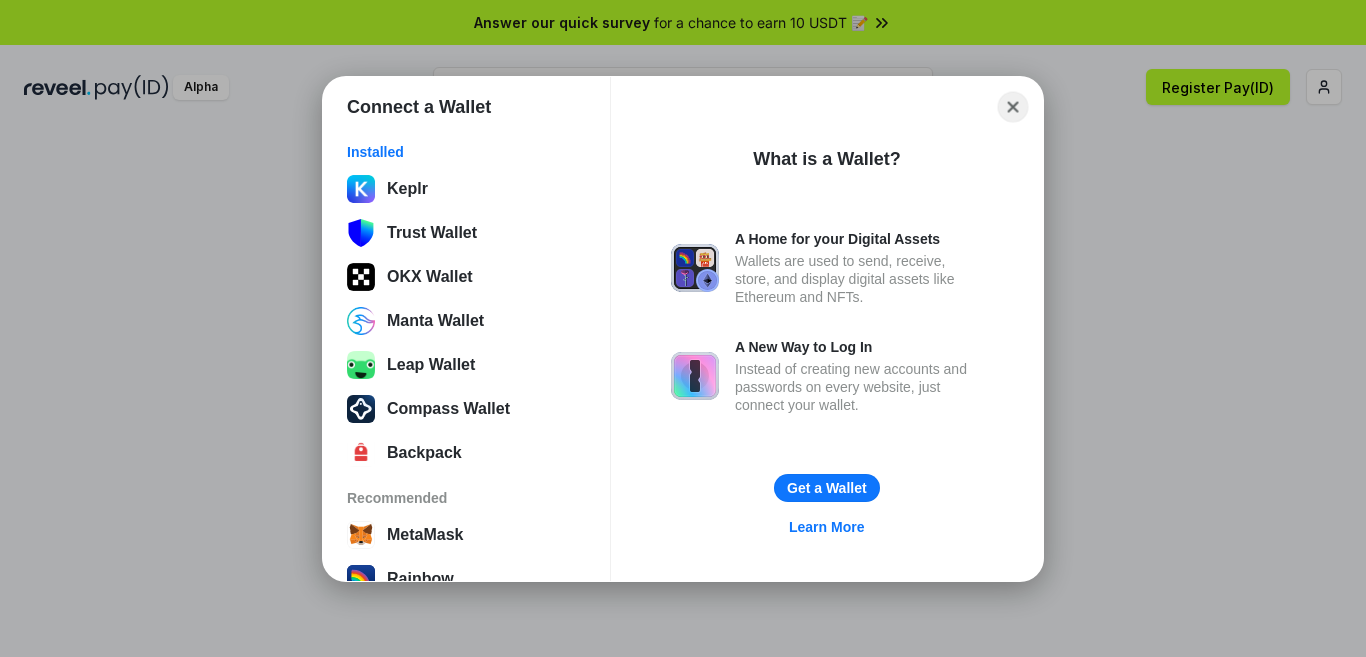 click on "Close" at bounding box center [1013, 106] 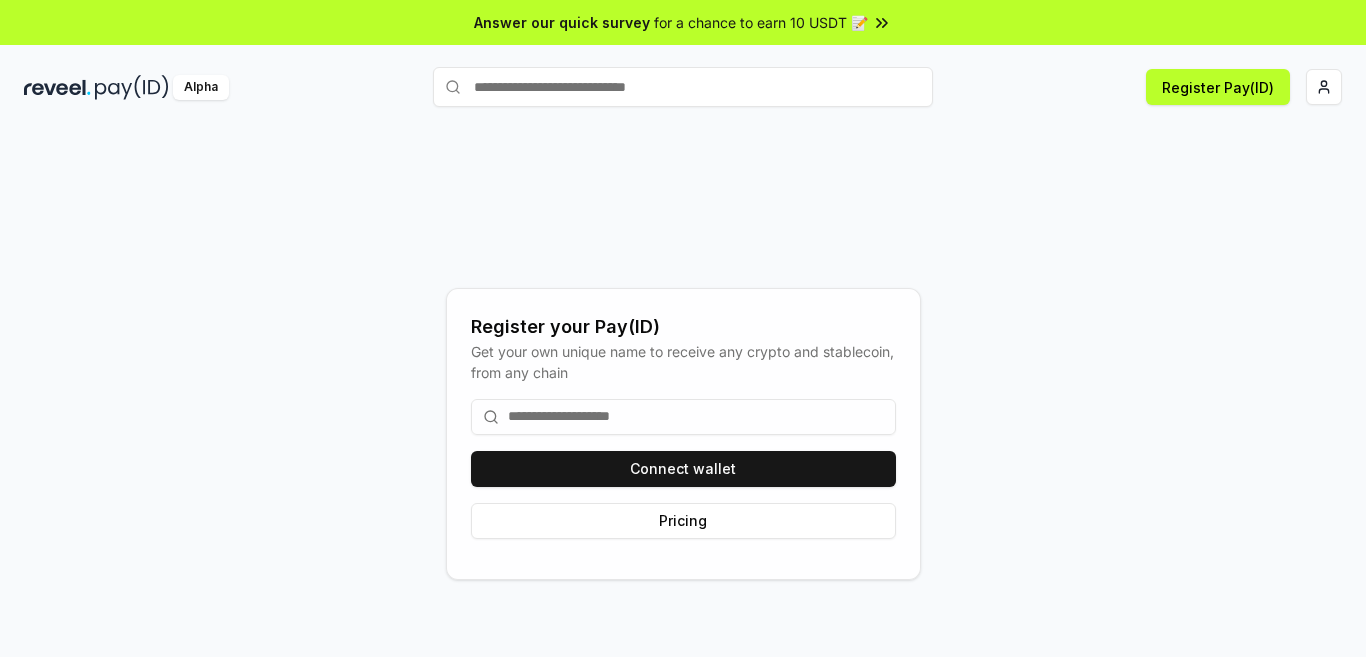 click at bounding box center [57, 87] 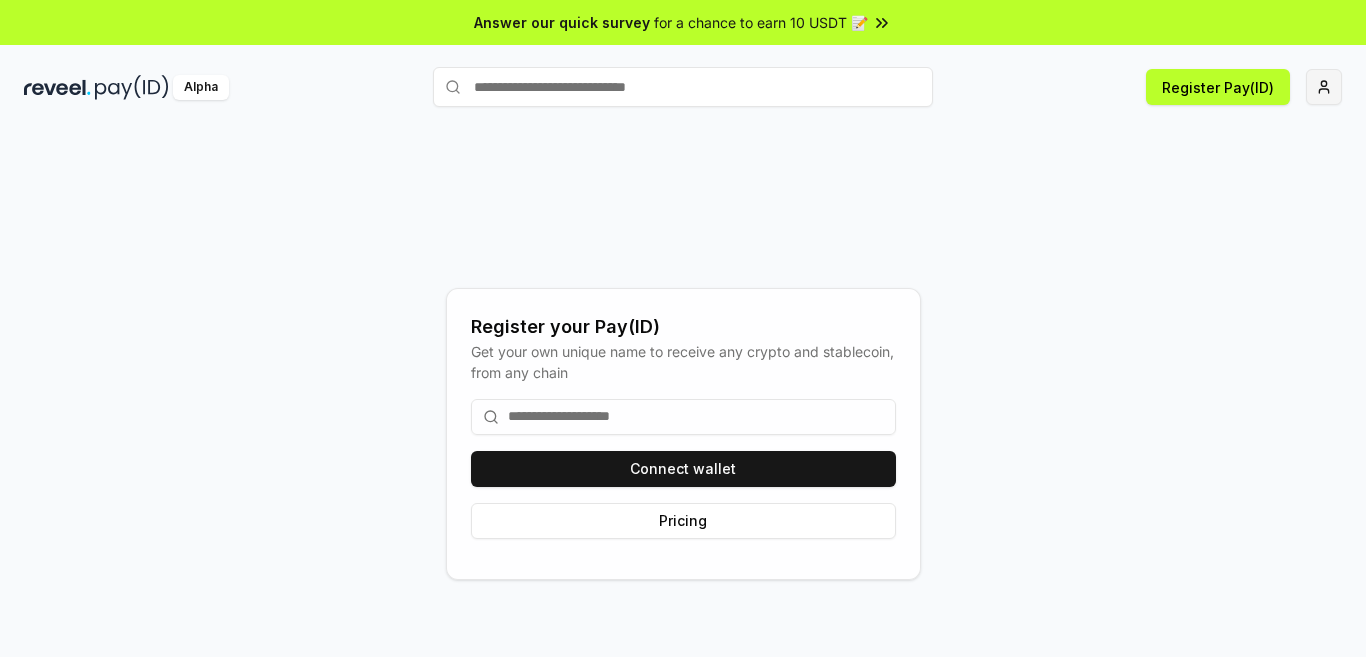 click on "Answer our quick survey for a chance to earn 10 USDT 📝 Alpha Register Pay(ID) Register your Pay(ID) Get your own unique name to receive any crypto and stablecoin, from any chain Connect wallet Pricing" at bounding box center [683, 328] 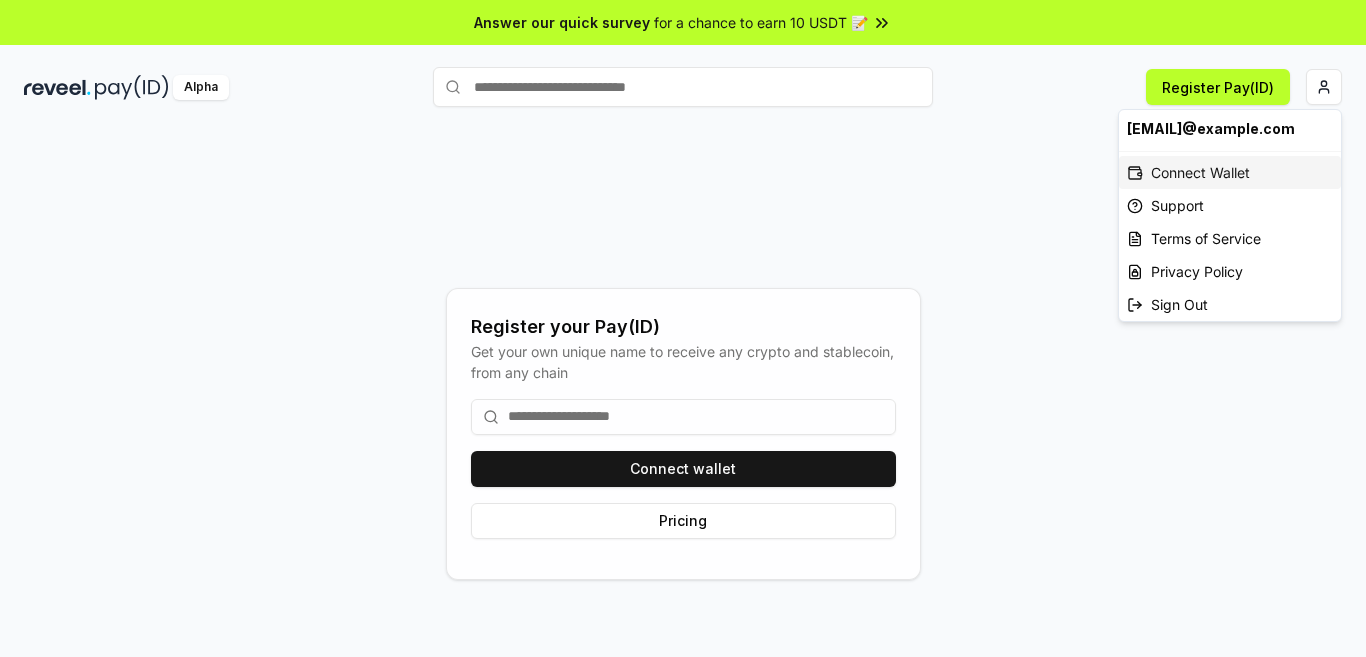 click on "Connect Wallet" at bounding box center [1230, 172] 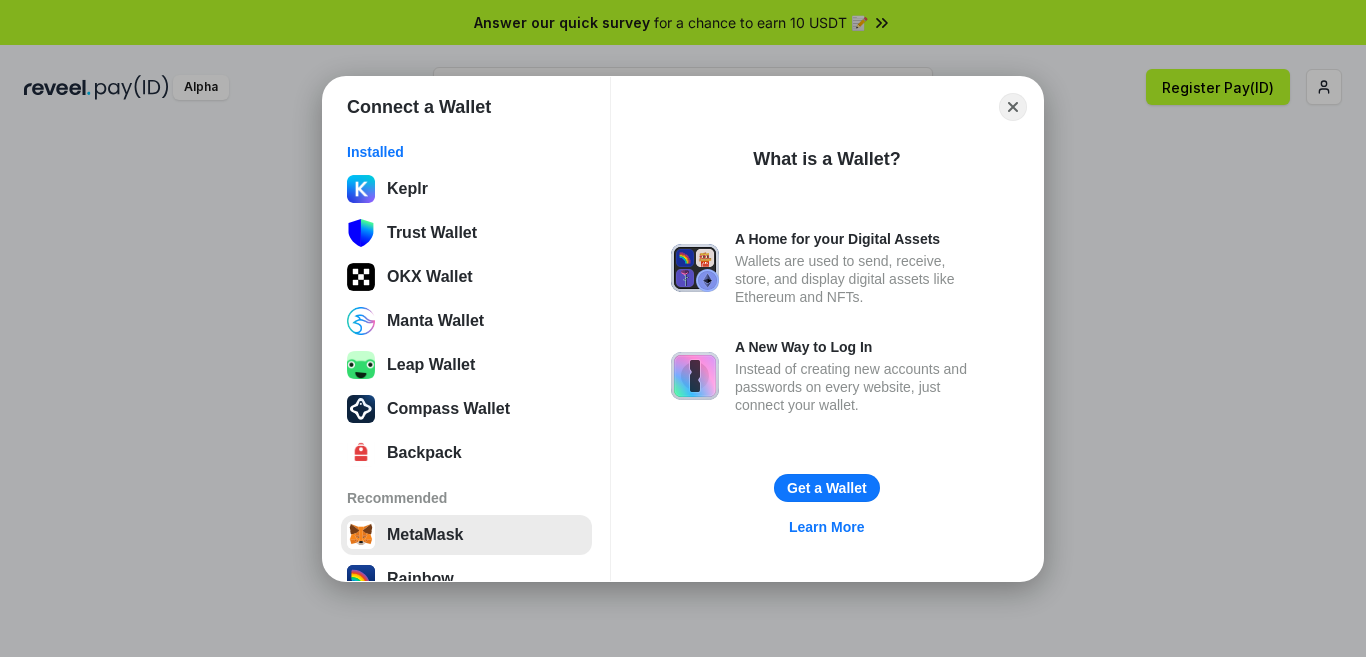 click on "MetaMask" at bounding box center [466, 535] 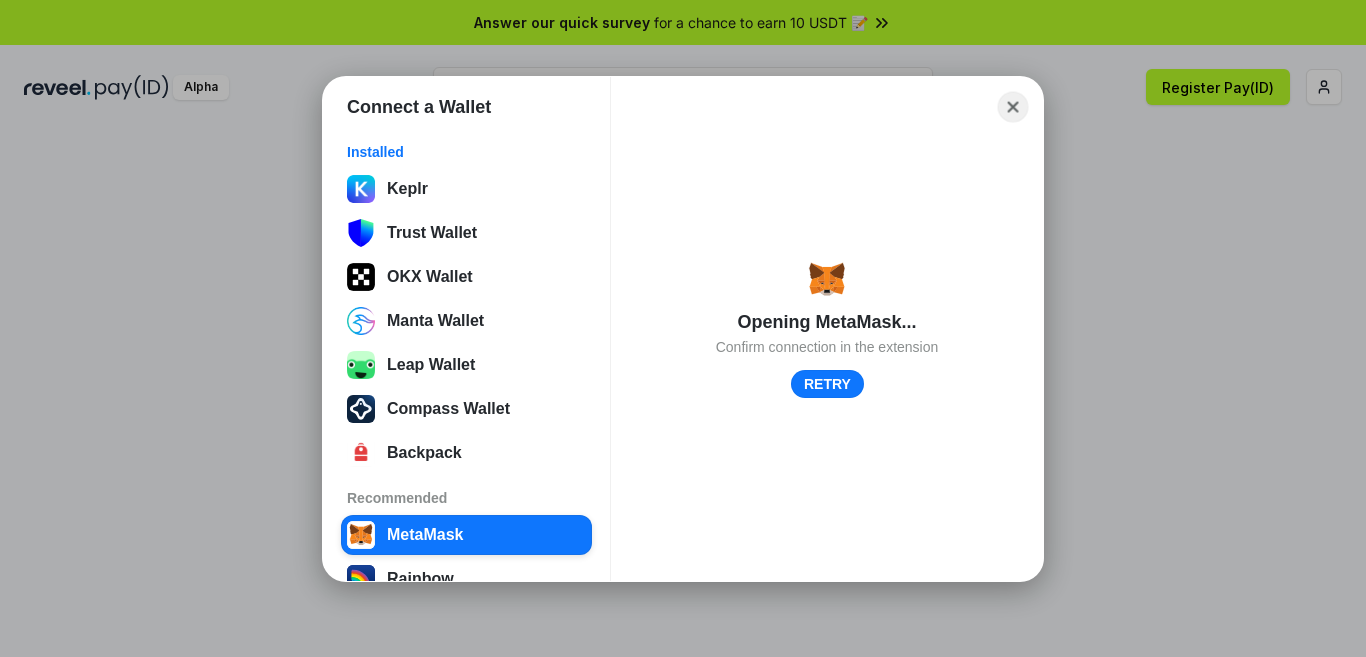 click on "Close" at bounding box center (1013, 106) 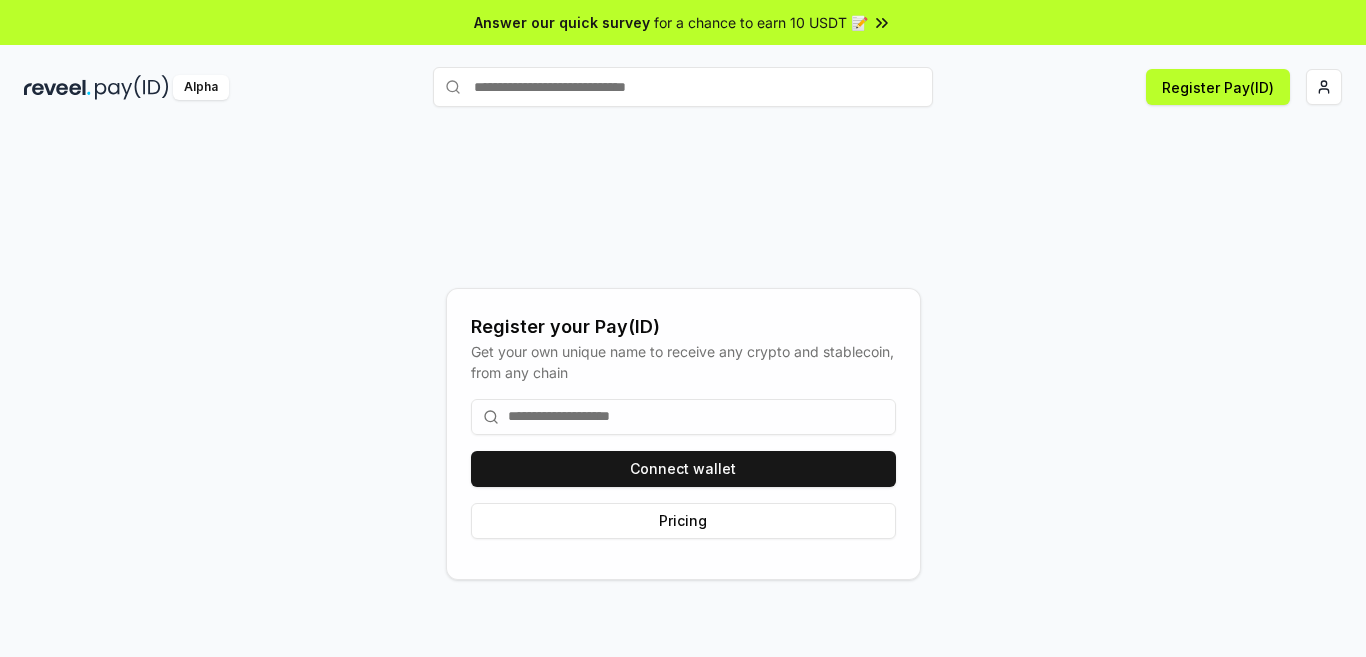 click on "Alpha" at bounding box center [201, 87] 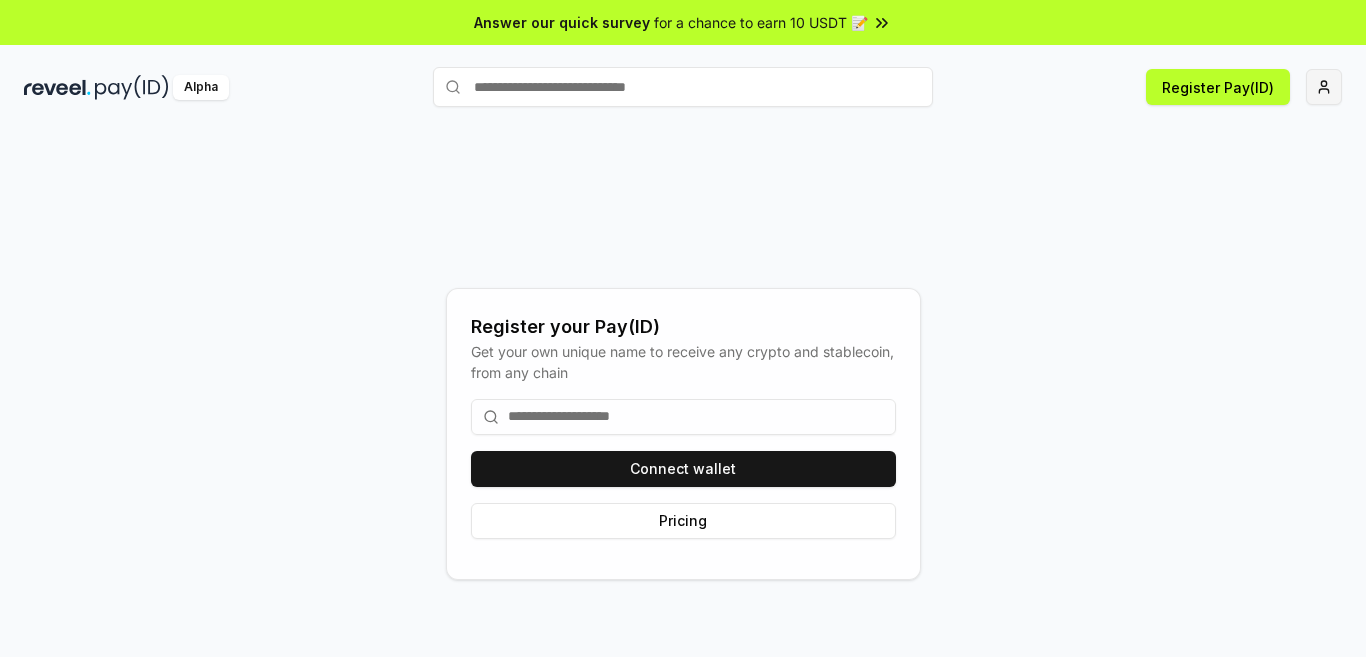 click on "Answer our quick survey for a chance to earn 10 USDT 📝 Alpha Register Pay(ID) Register your Pay(ID) Get your own unique name to receive any crypto and stablecoin, from any chain Connect wallet Pricing" at bounding box center [683, 328] 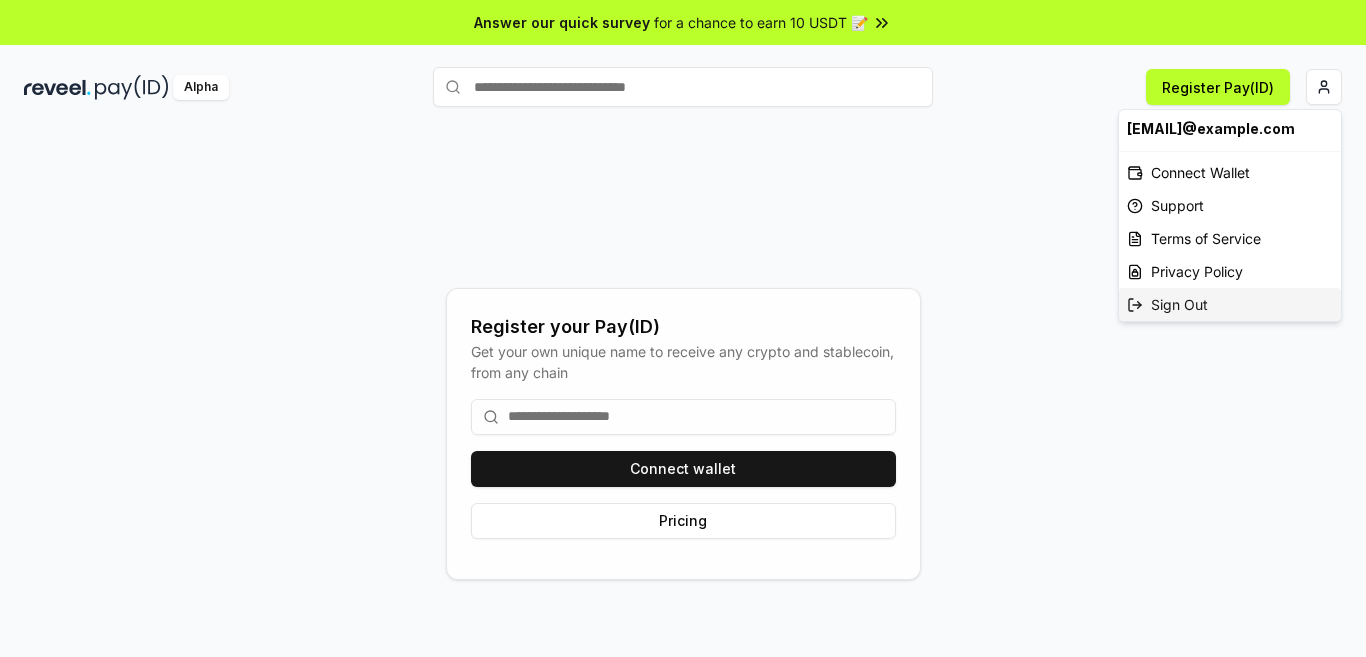 click on "Sign Out" at bounding box center [1230, 304] 